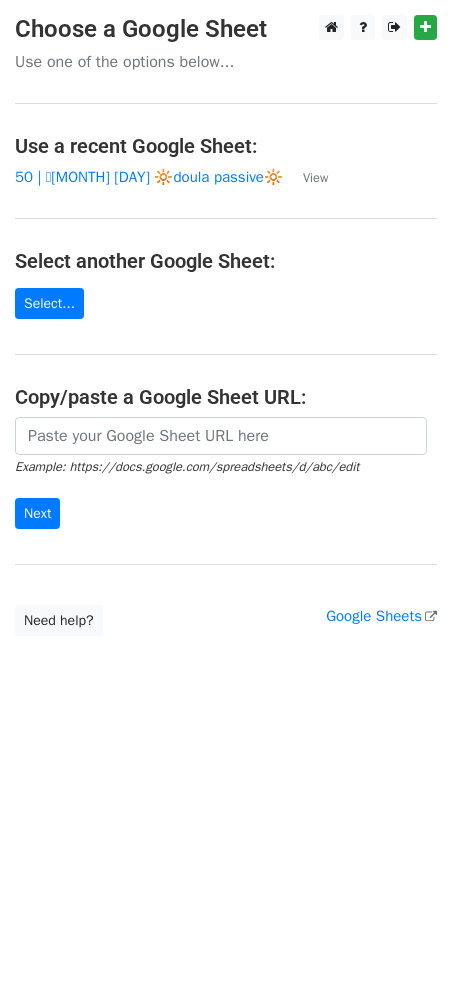 scroll, scrollTop: 0, scrollLeft: 0, axis: both 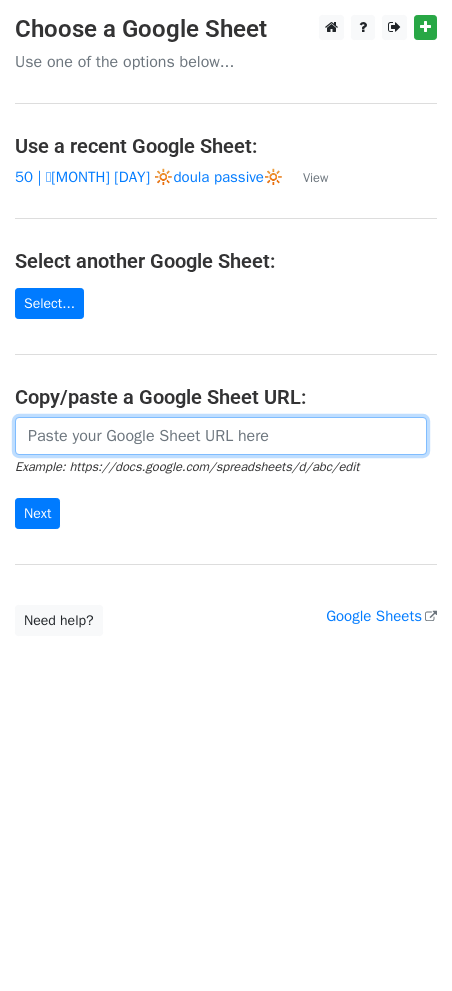 click at bounding box center [221, 436] 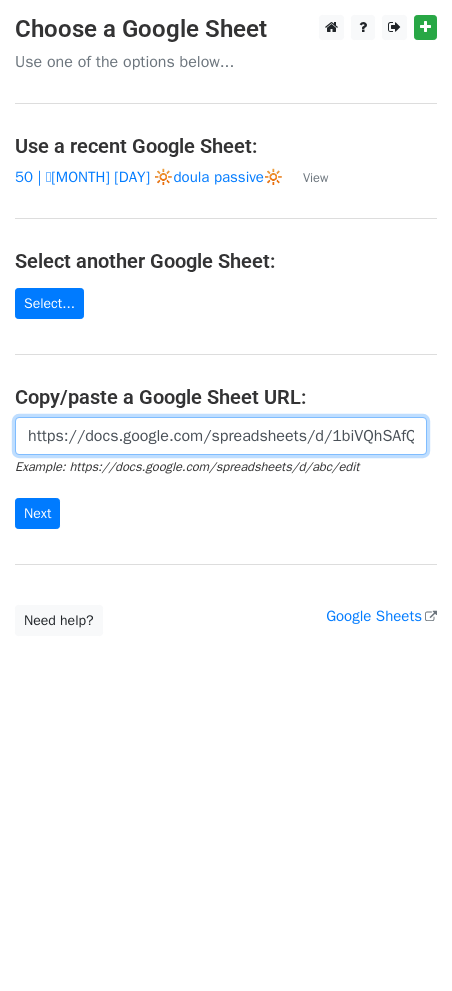 scroll, scrollTop: 0, scrollLeft: 459, axis: horizontal 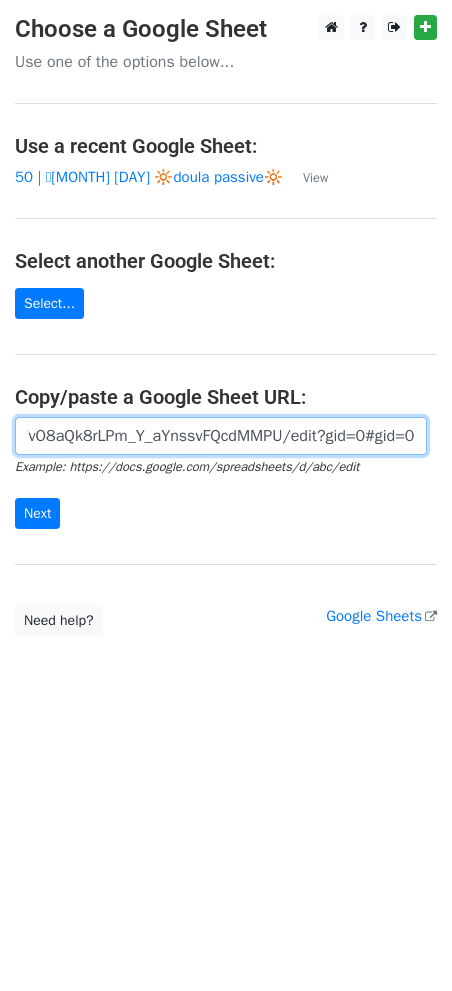 type on "https://docs.google.com/spreadsheets/d/1biVQhSAfQgYVtfWvO8aQk8rLPm_Y_aYnssvFQcdMMPU/edit?gid=0#gid=0" 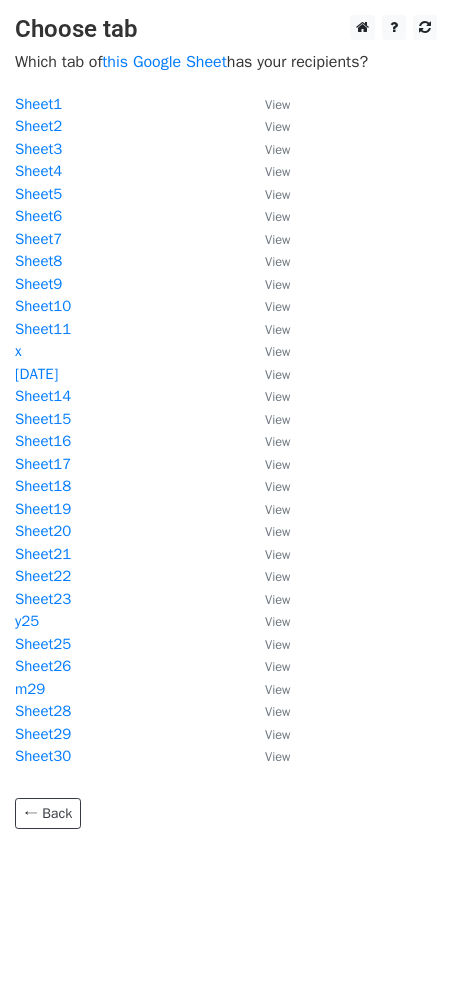 scroll, scrollTop: 0, scrollLeft: 0, axis: both 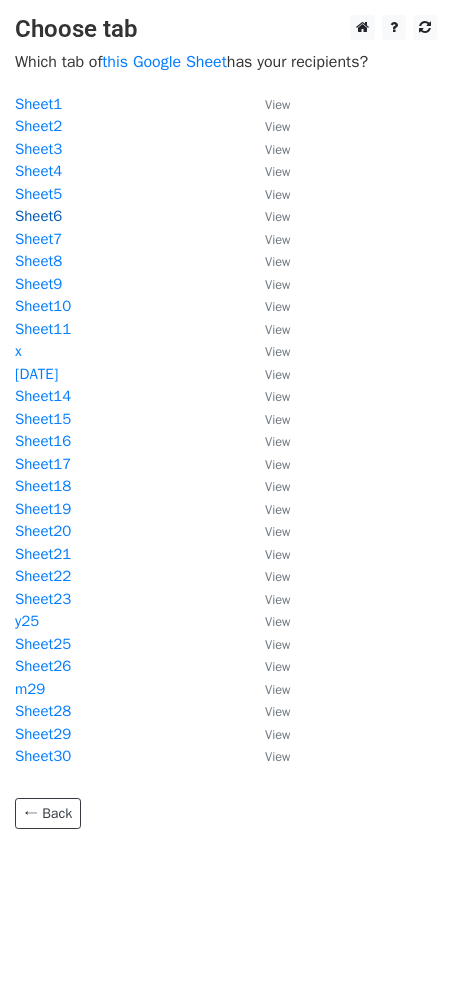 click on "Sheet6" at bounding box center (38, 216) 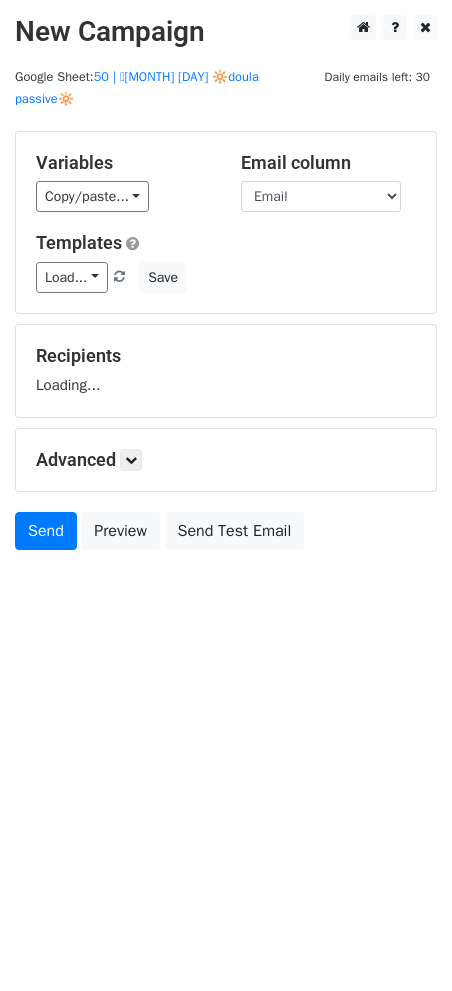 scroll, scrollTop: 0, scrollLeft: 0, axis: both 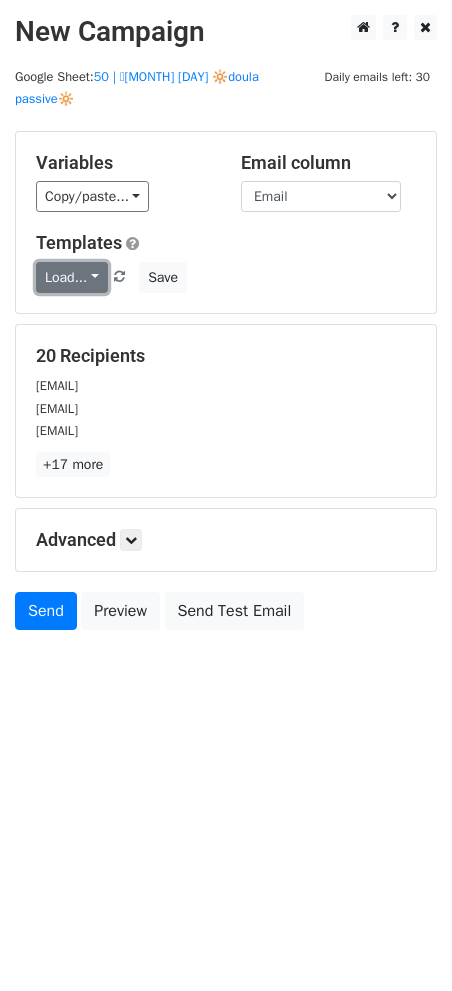 click on "Load..." at bounding box center (72, 277) 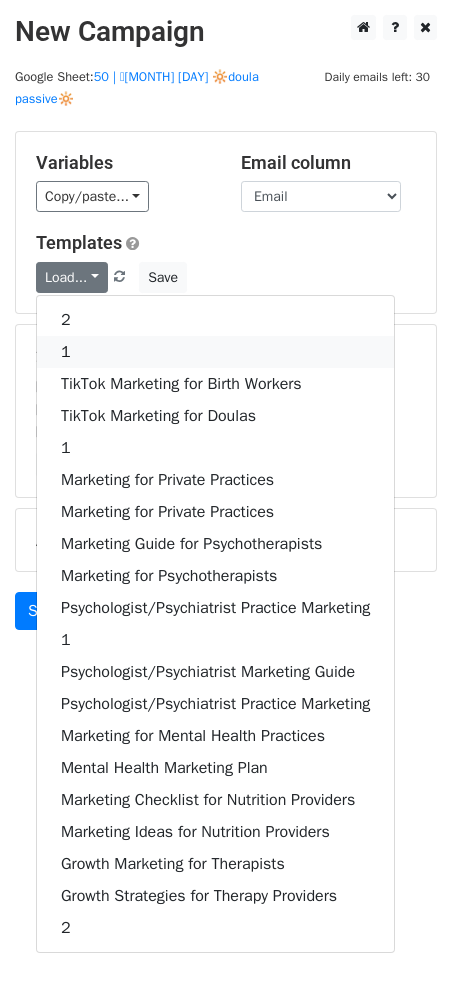 click on "1" at bounding box center (215, 352) 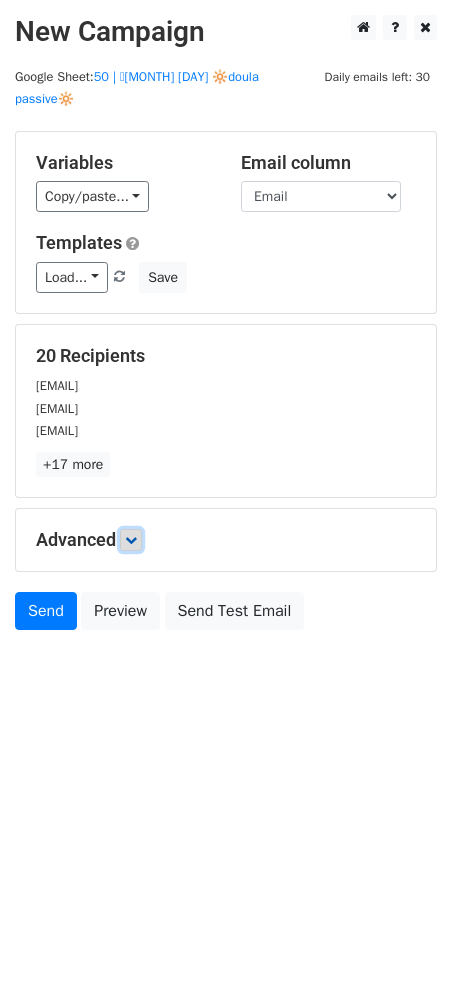 click at bounding box center (131, 540) 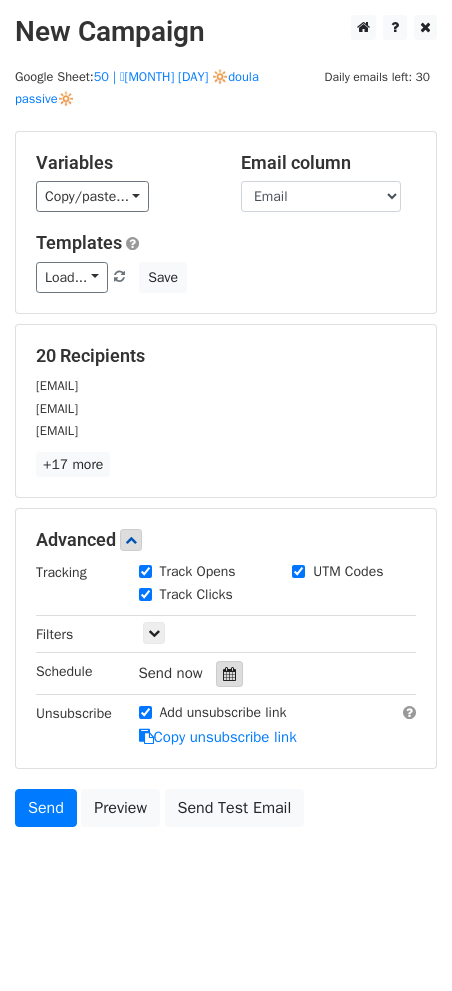 click at bounding box center [229, 674] 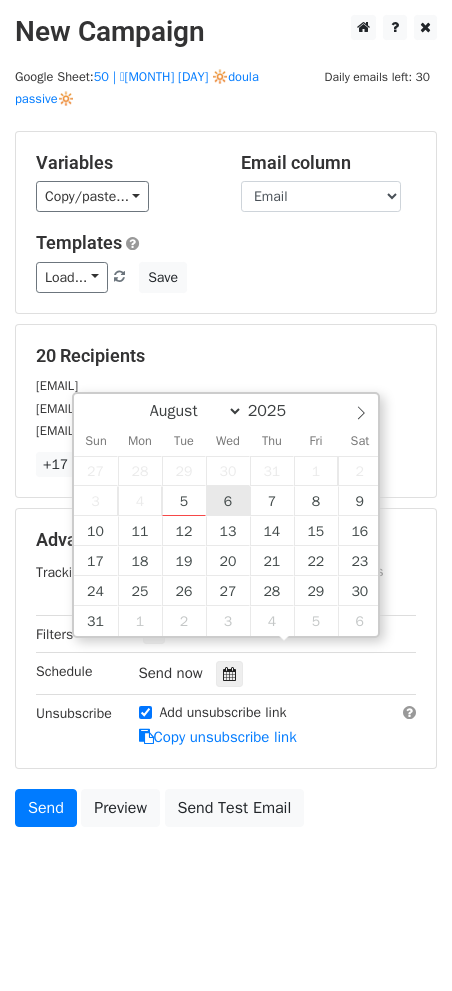 type on "2025-08-06 12:00" 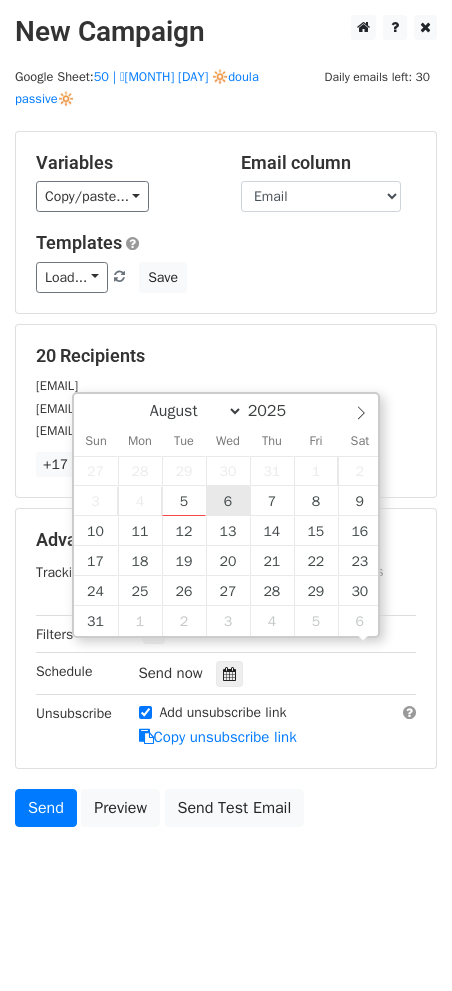 scroll, scrollTop: 0, scrollLeft: 0, axis: both 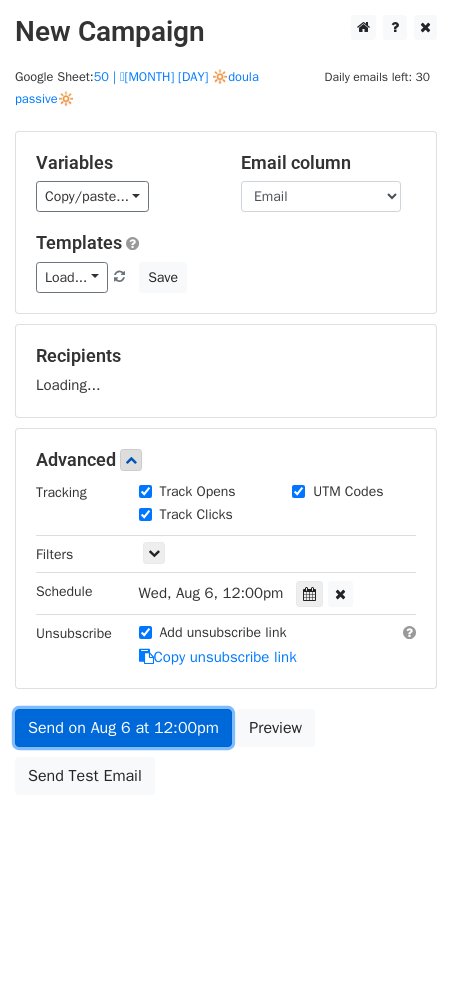 click on "Send on Aug 6 at 12:00pm" at bounding box center (123, 728) 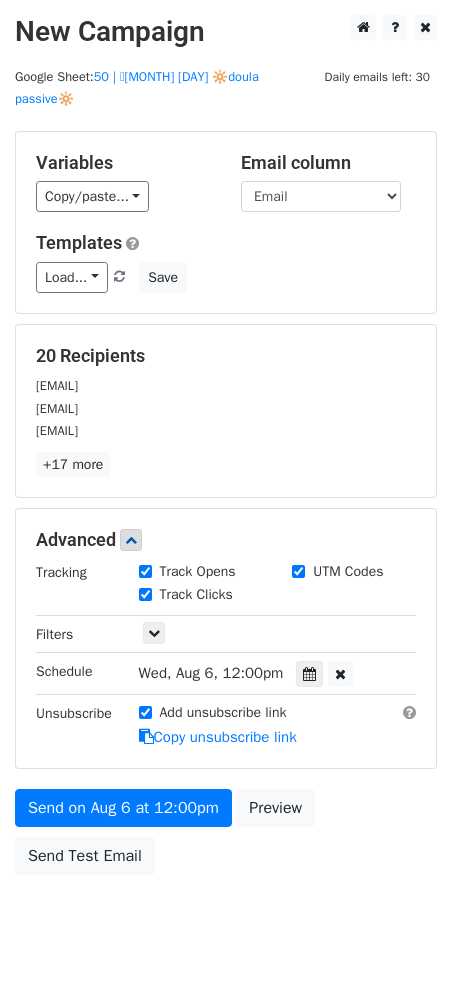 click on "Send on Aug 6 at 12:00pm
Preview
Send Test Email" at bounding box center [226, 837] 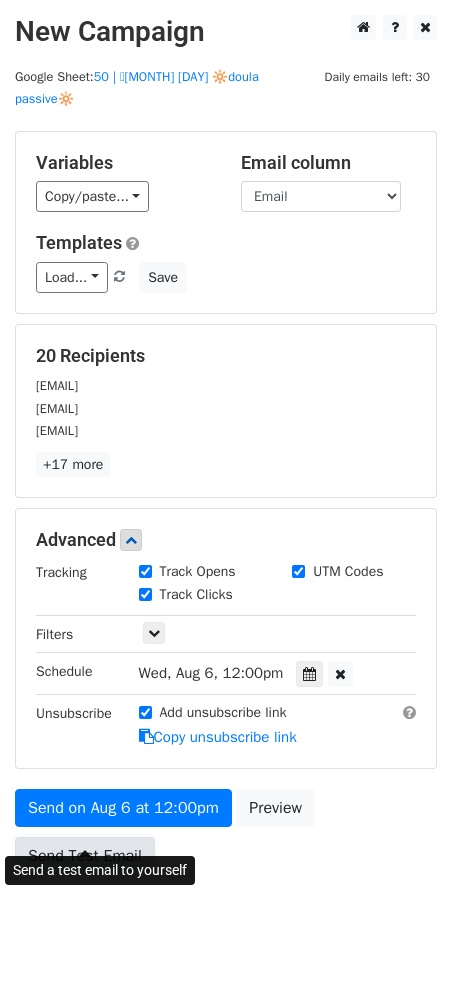 click on "Send Test Email" at bounding box center [85, 856] 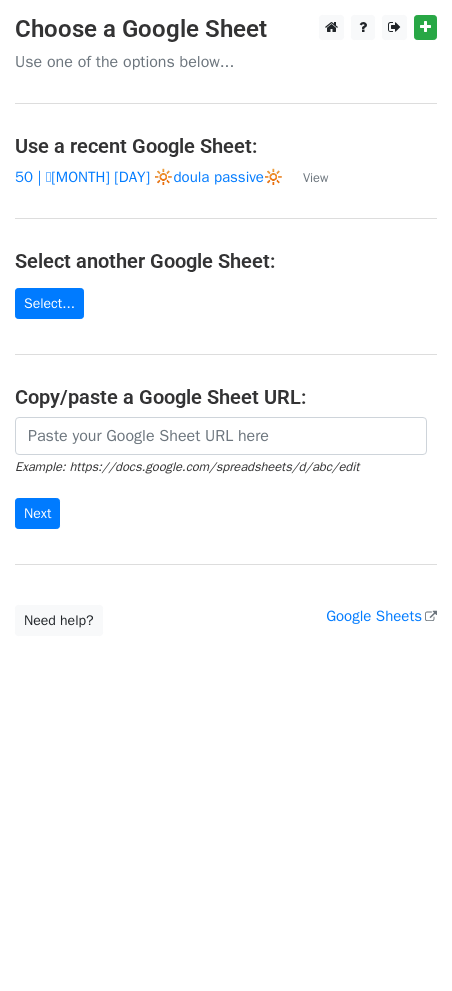 scroll, scrollTop: 0, scrollLeft: 0, axis: both 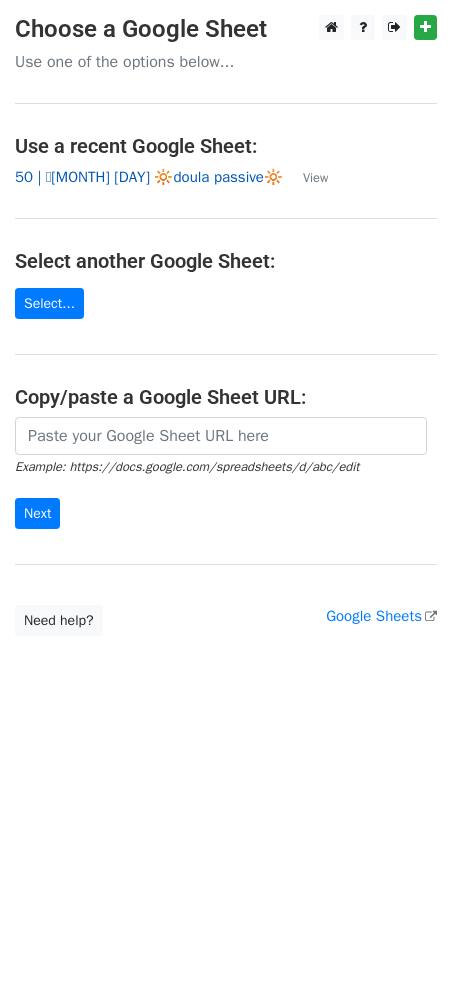 click on "50 | 🩵JULY 13 🔆doula passive🔆" at bounding box center (149, 177) 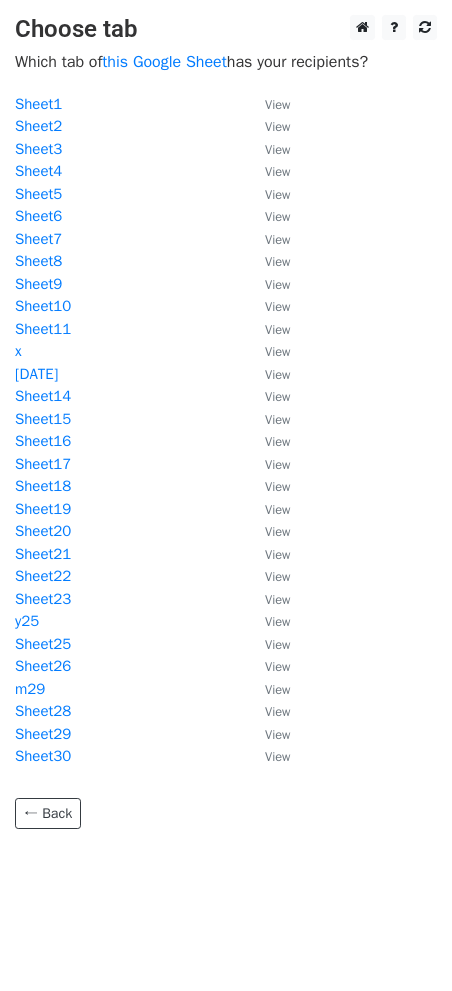 scroll, scrollTop: 0, scrollLeft: 0, axis: both 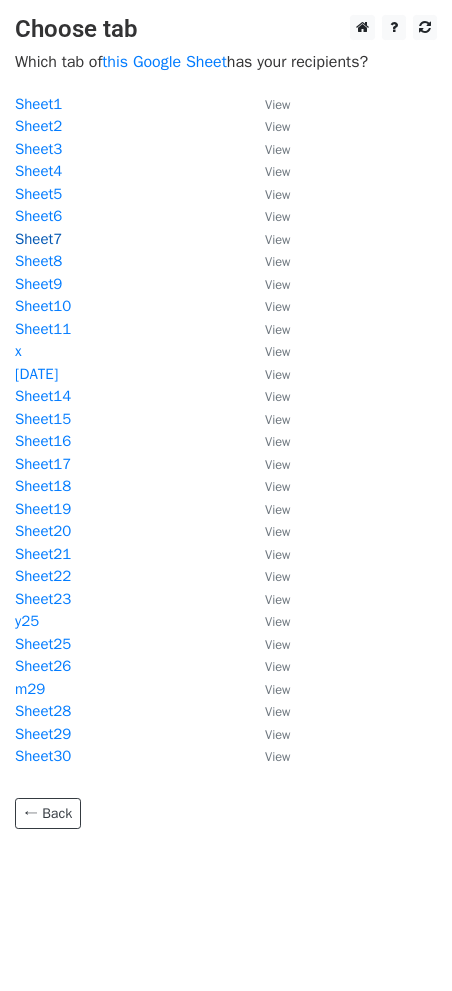 click on "Sheet7" at bounding box center (38, 239) 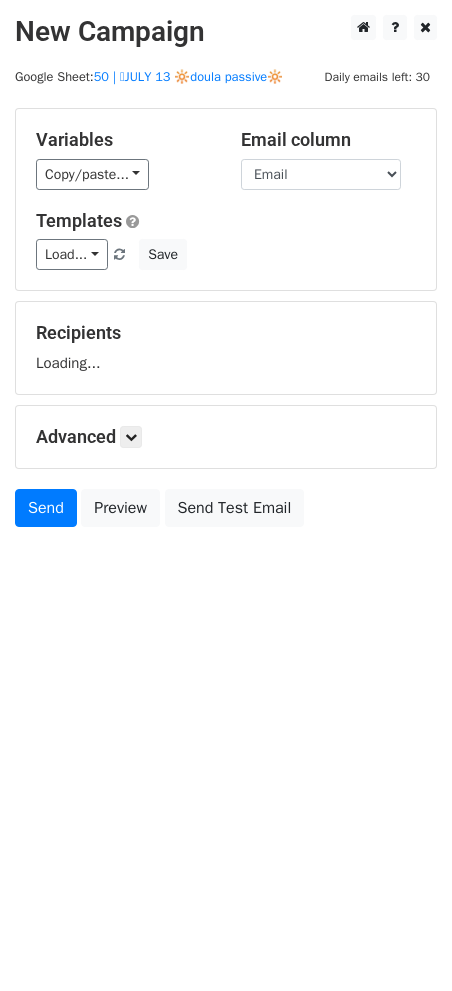 scroll, scrollTop: 0, scrollLeft: 0, axis: both 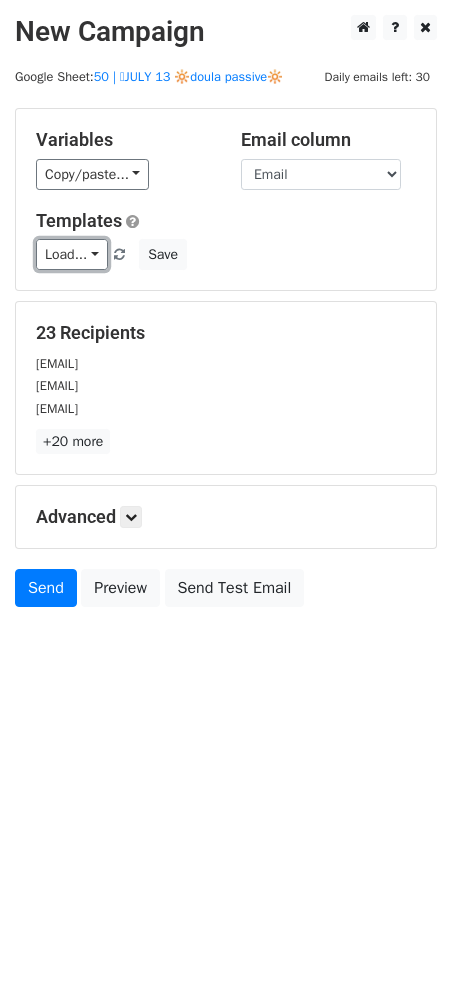 click on "Load..." at bounding box center [72, 254] 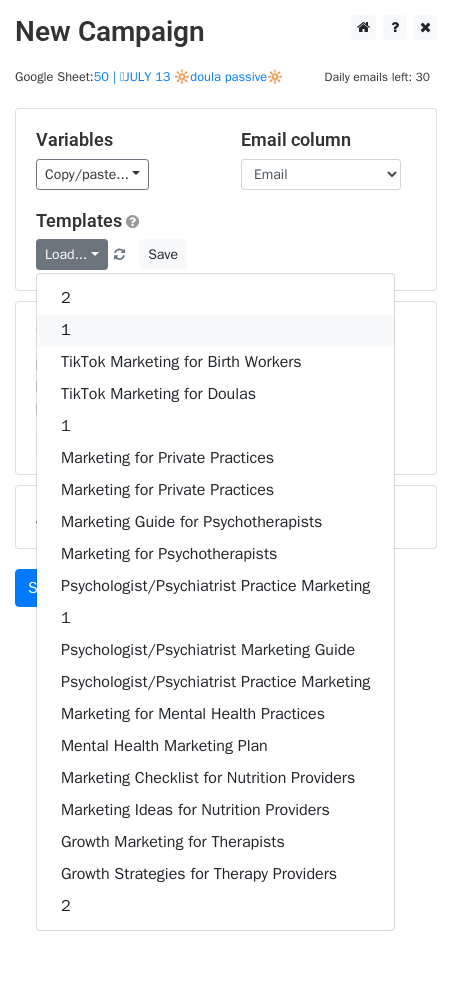 click on "1" at bounding box center (215, 330) 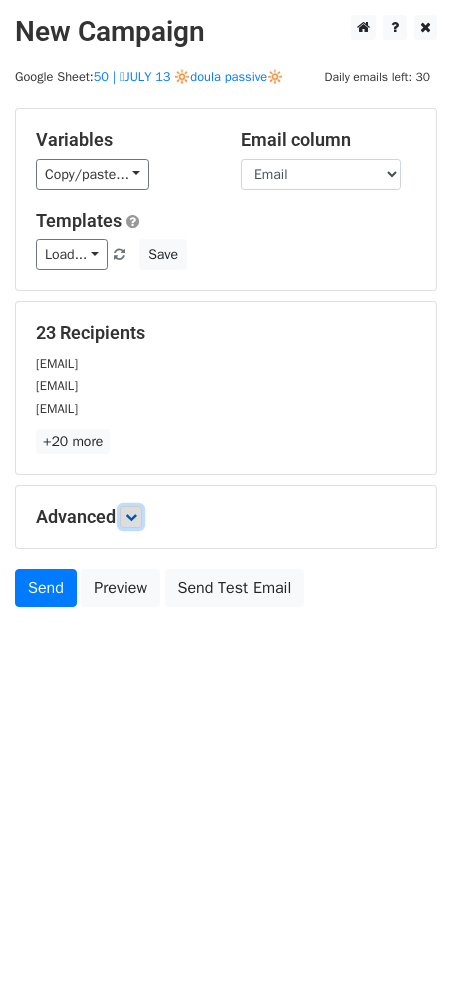 click at bounding box center (131, 517) 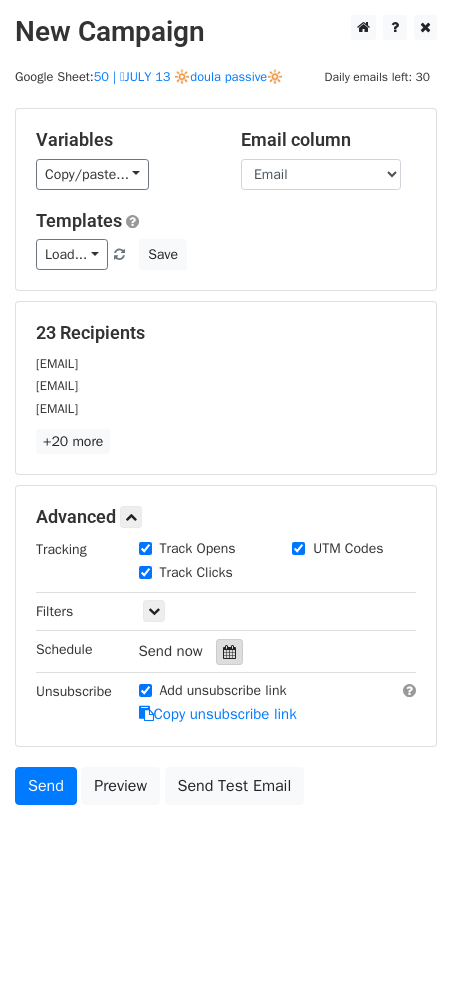 click at bounding box center [229, 652] 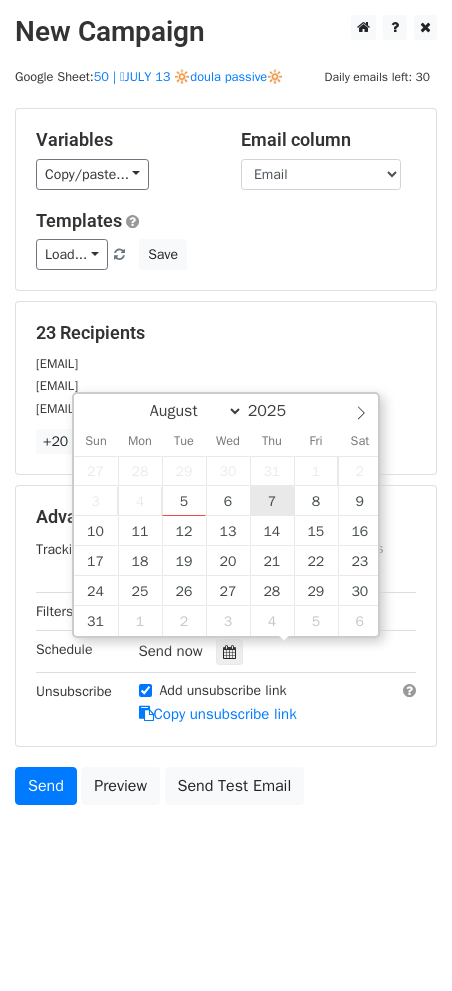 type on "2025-08-07 12:00" 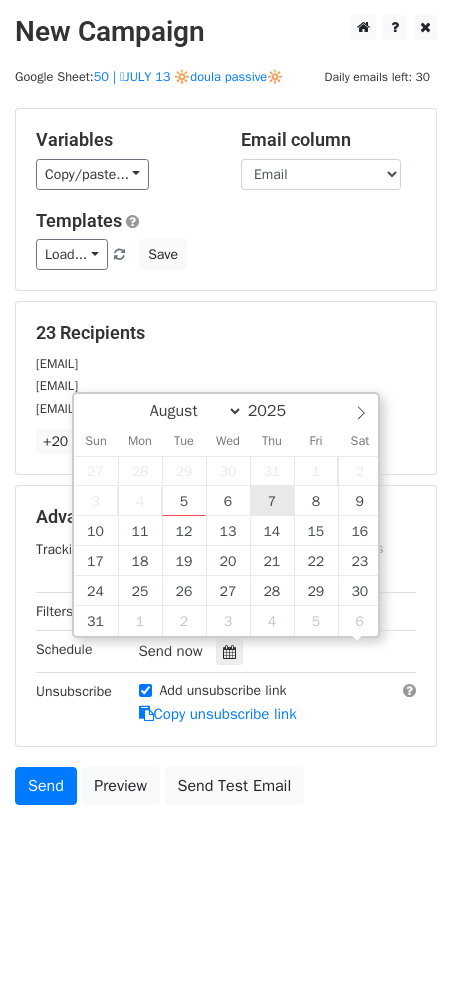 scroll, scrollTop: 0, scrollLeft: 0, axis: both 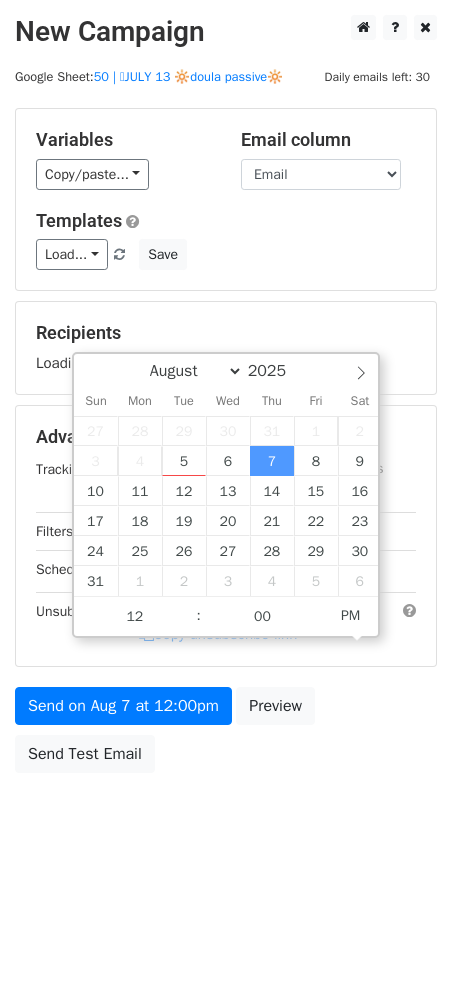click on "Send on Aug 7 at 12:00pm
Preview
Send Test Email" at bounding box center [226, 735] 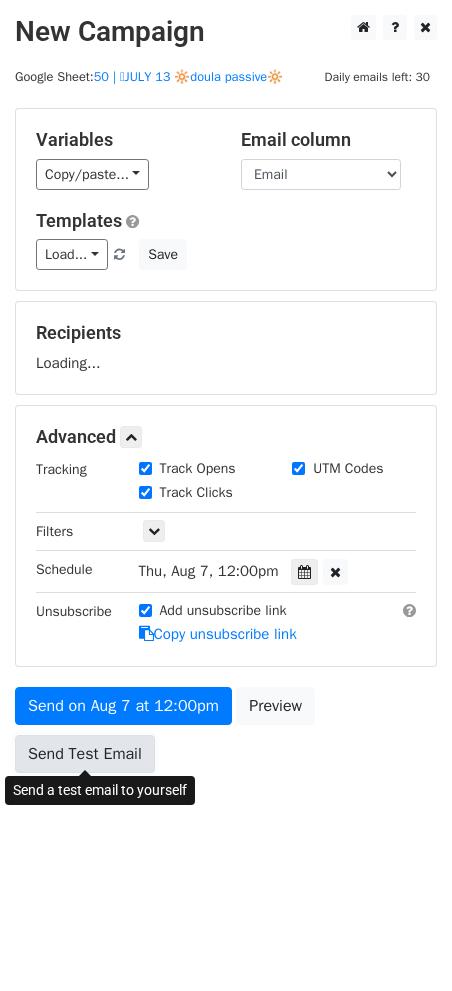 click on "Variables
Copy/paste...
{{Name}}
{{Email}}
Email column
Name
Email
Templates
Load...
2
1
TikTok Marketing for Birth Workers
TikTok Marketing for Doulas
1
Marketing for Private Practices
Marketing for Private Practices
Marketing Guide for Psychotherapists
Marketing for Psychotherapists
Psychologist/Psychiatrist Practice Marketing
1
Psychologist/Psychiatrist Marketing Guide
Psychologist/Psychiatrist Practice Marketing
Marketing for Mental Health Practices
Mental Health Marketing Plan
Marketing Checklist for Nutrition Providers
Marketing Ideas for Nutrition Providers
Growth Marketing for Therapists
Growth Strategies for Therapy Providers
2
Save
Recipients Loading...
Advanced
Tracking
Track Opens
UTM Codes
Track Clicks
Filters
Schedule" at bounding box center [226, 445] 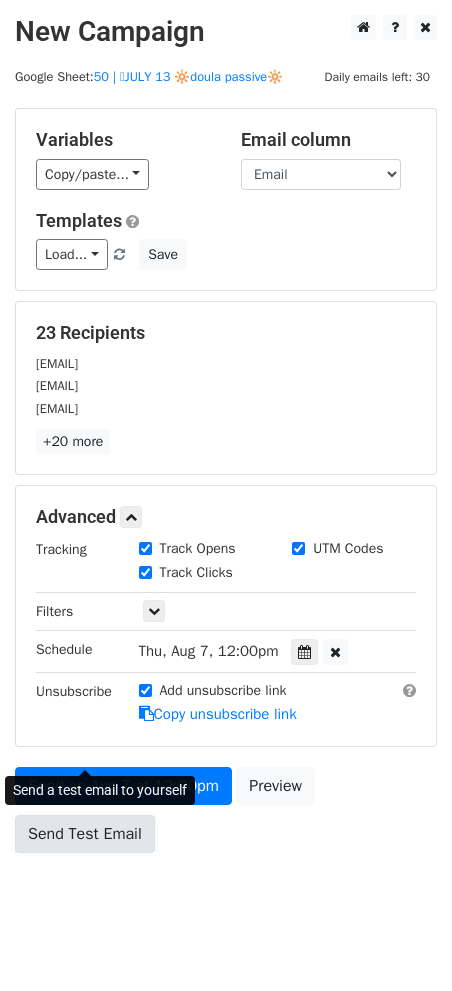 click on "Send Test Email" at bounding box center (85, 834) 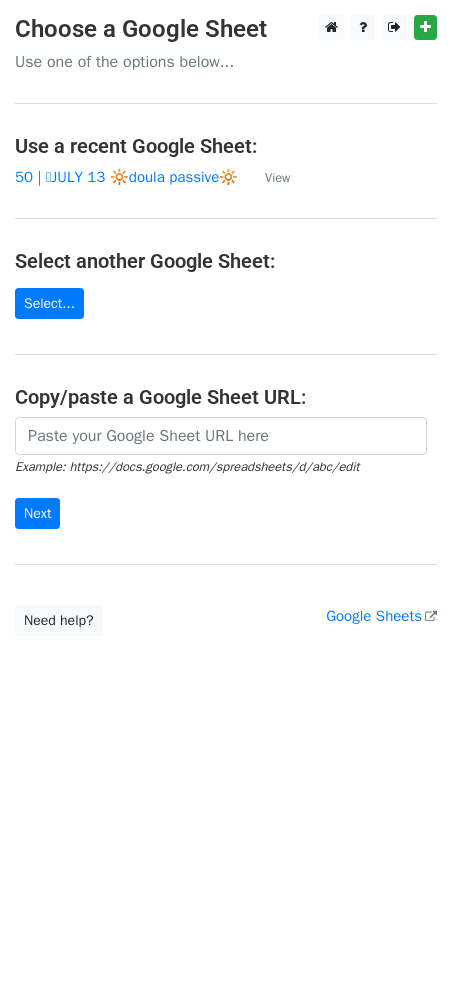 scroll, scrollTop: 0, scrollLeft: 0, axis: both 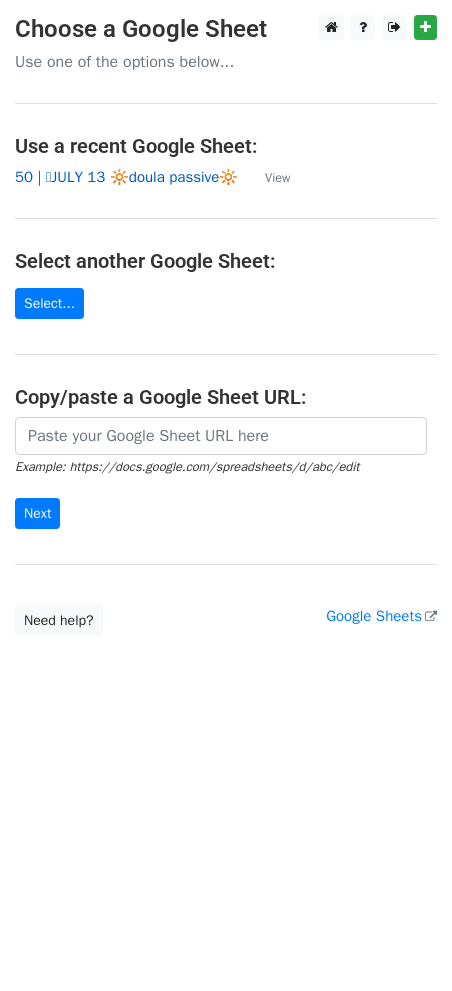 click on "50 | 🩵JULY 13 🔆doula passive🔆" at bounding box center [126, 177] 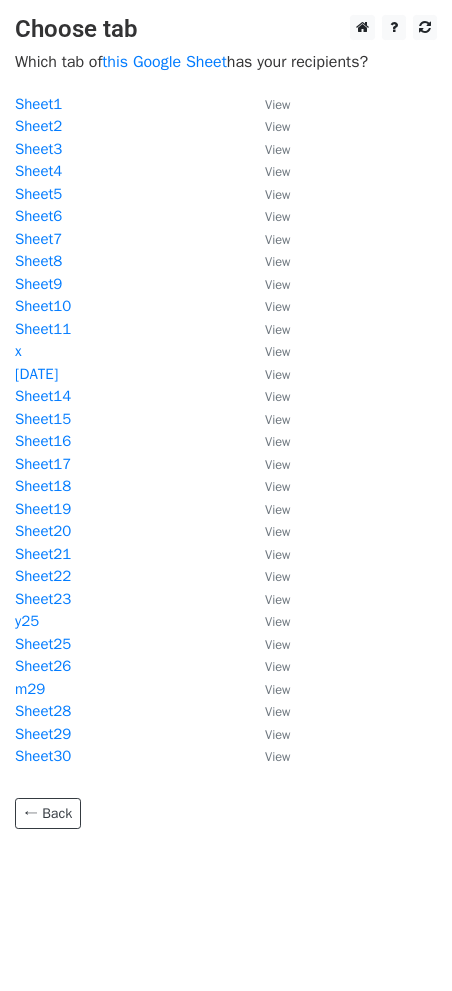 scroll, scrollTop: 0, scrollLeft: 0, axis: both 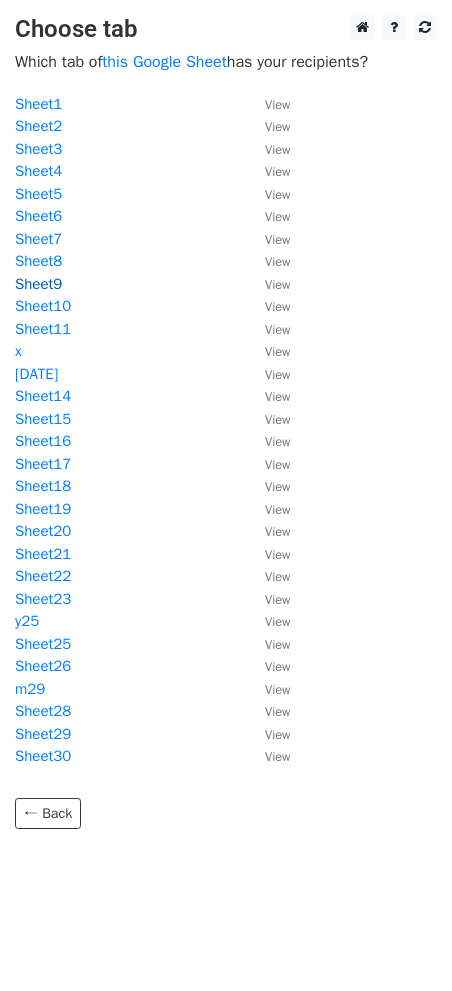click on "Sheet9" at bounding box center [38, 284] 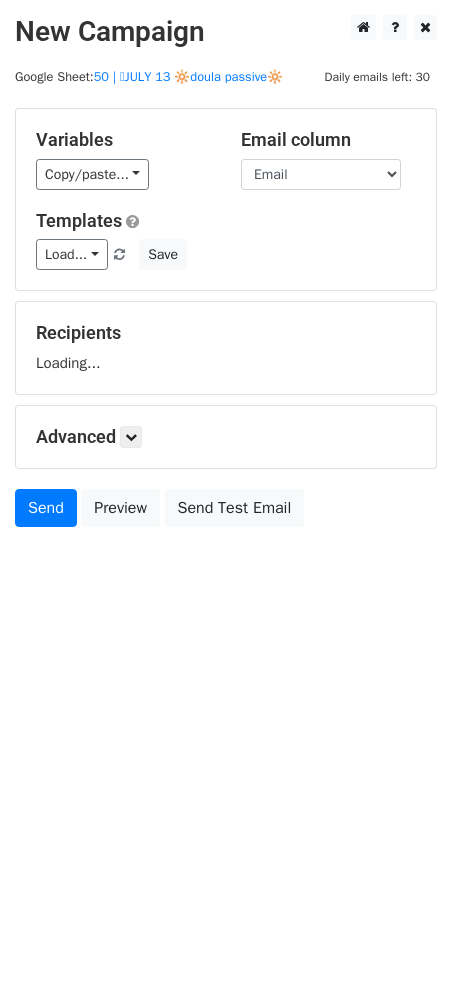 scroll, scrollTop: 0, scrollLeft: 0, axis: both 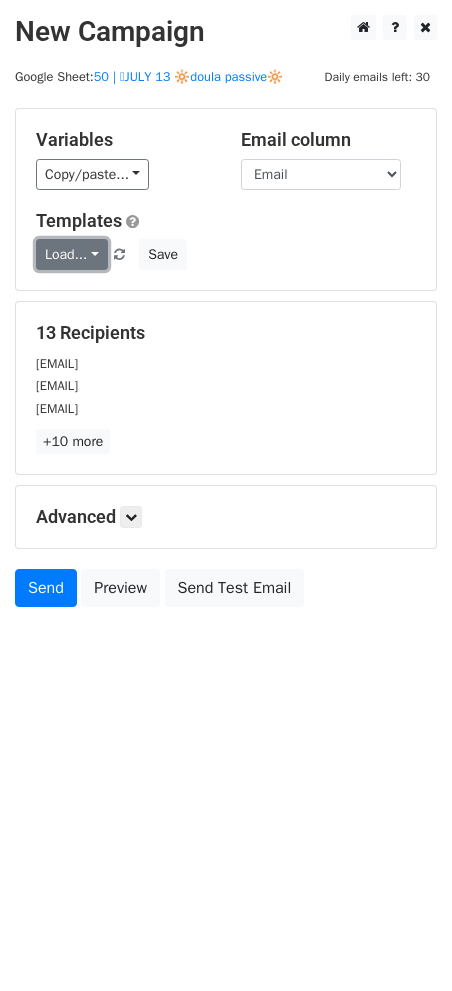 click on "Load..." at bounding box center [72, 254] 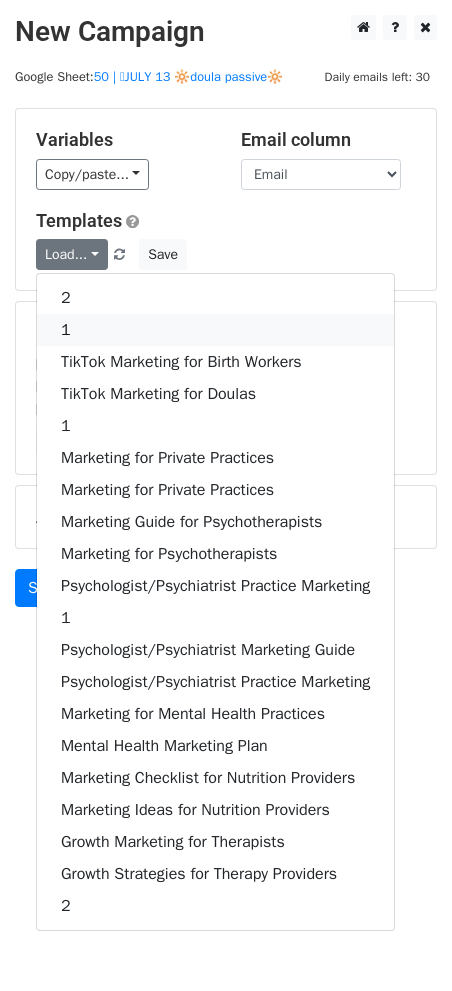 click on "1" at bounding box center [215, 330] 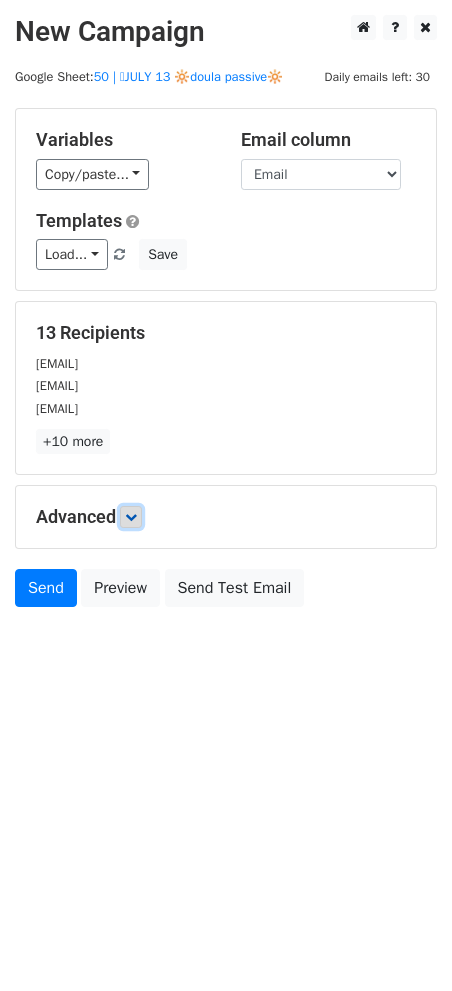 click at bounding box center [131, 517] 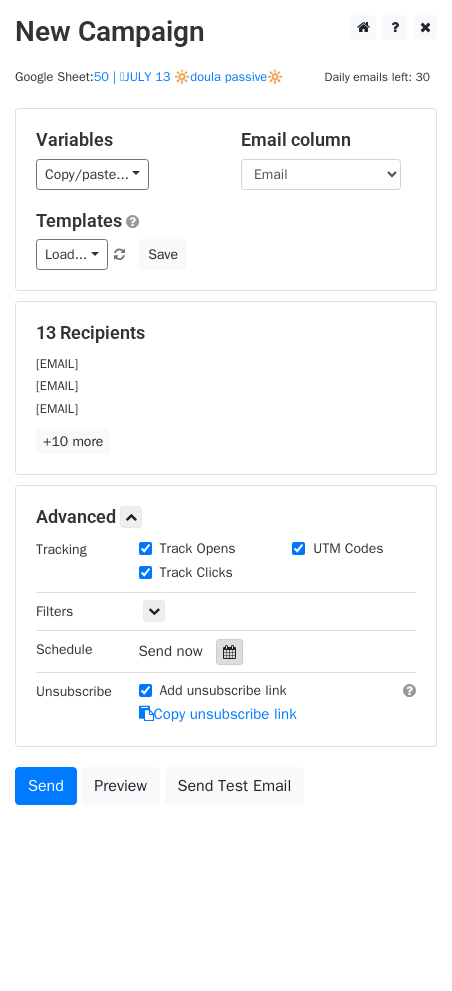 click at bounding box center (229, 652) 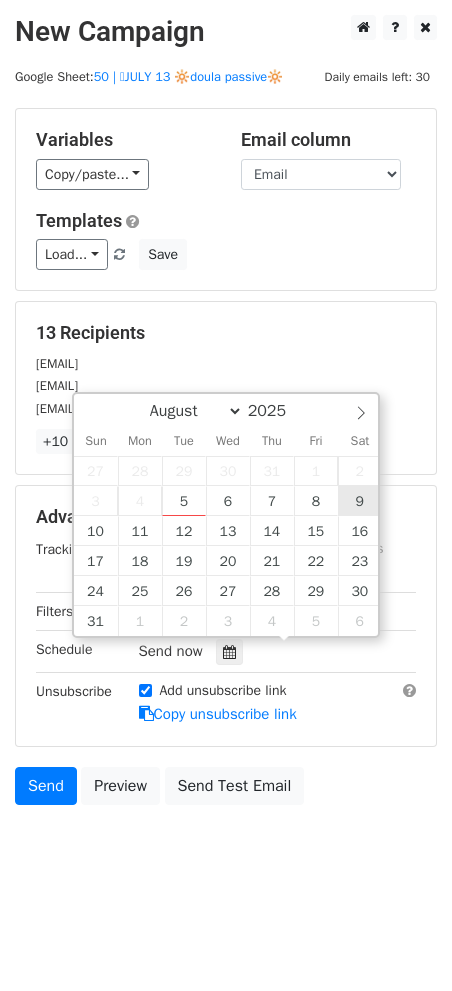 type on "2025-08-09 12:00" 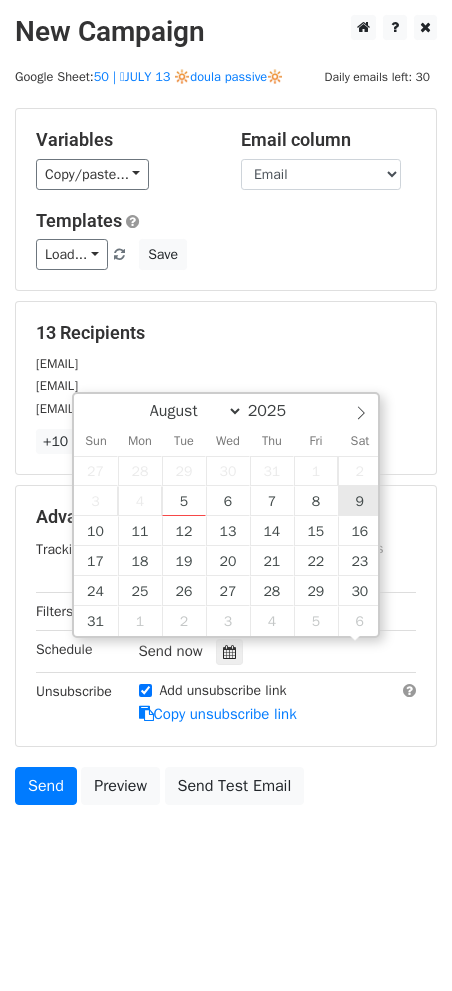 scroll, scrollTop: 0, scrollLeft: 0, axis: both 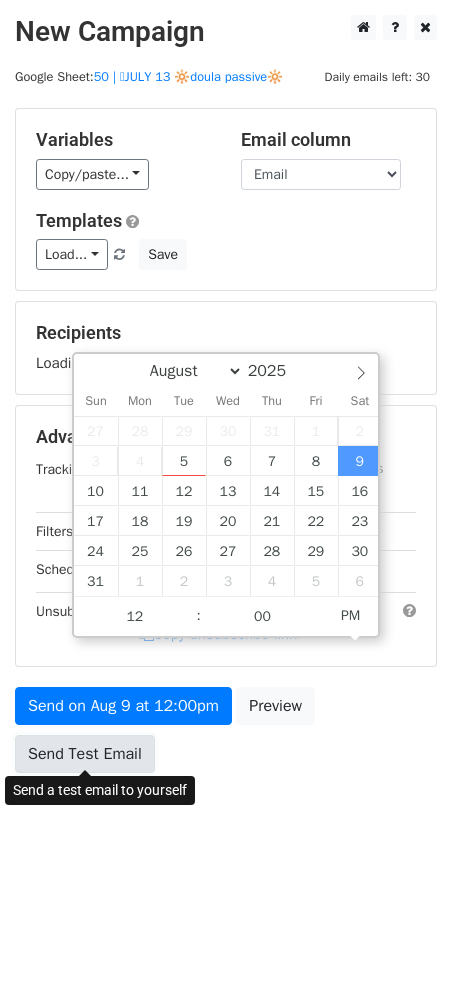 click on "Send Test Email" at bounding box center (85, 754) 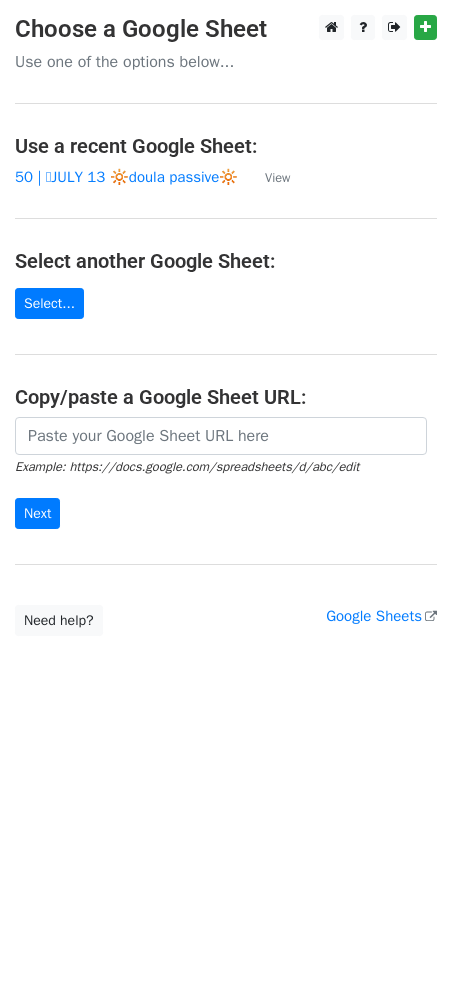 scroll, scrollTop: 0, scrollLeft: 0, axis: both 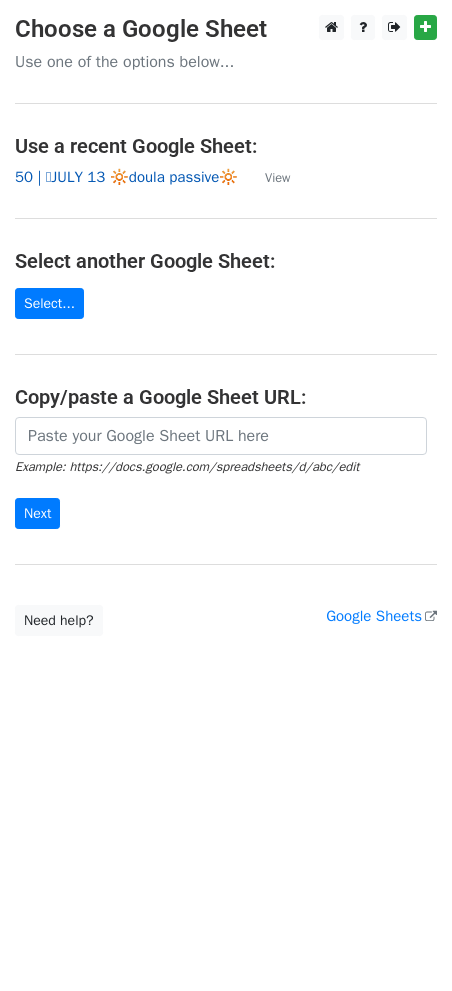 click on "50 | 🩵JULY 13 🔆doula passive🔆" at bounding box center (126, 177) 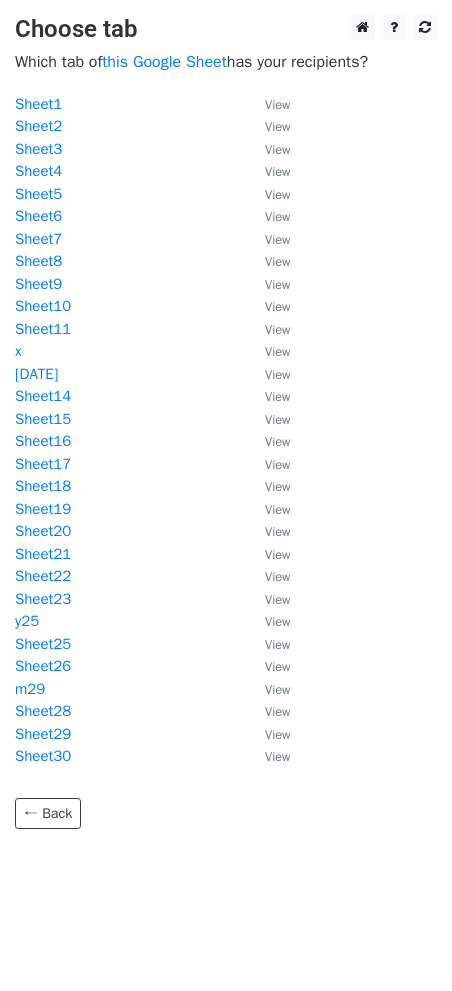 scroll, scrollTop: 0, scrollLeft: 0, axis: both 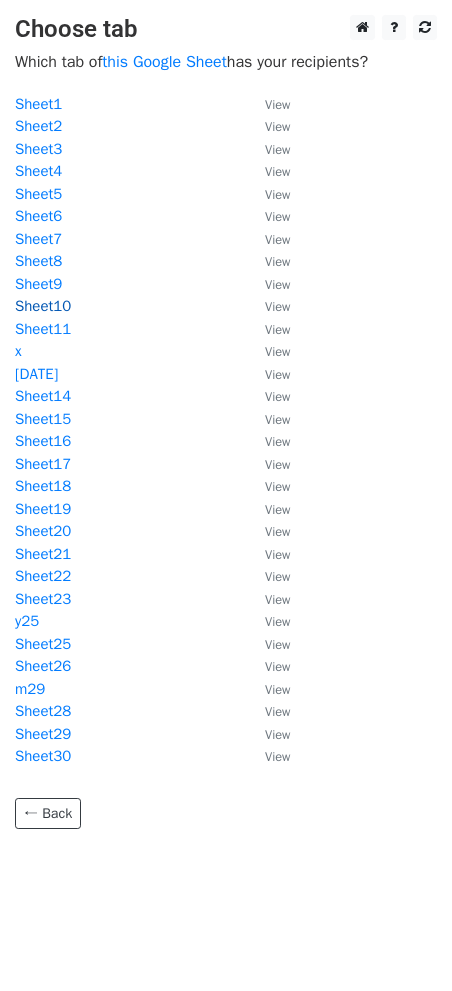 click on "Sheet10" at bounding box center (43, 306) 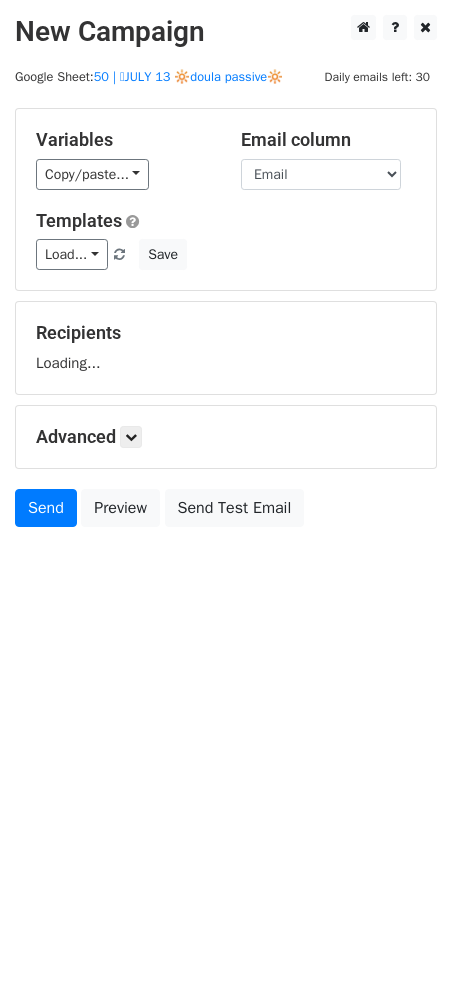 scroll, scrollTop: 0, scrollLeft: 0, axis: both 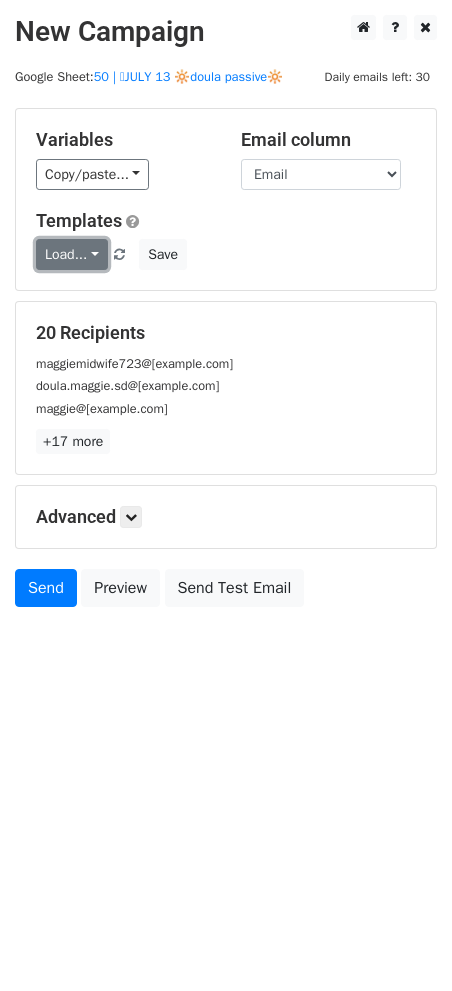 click on "Load..." at bounding box center (72, 254) 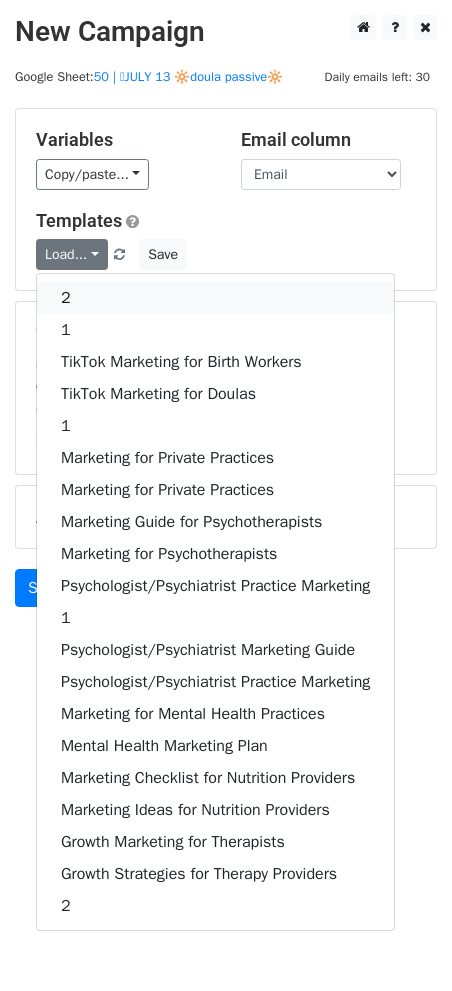 click on "2" at bounding box center (215, 298) 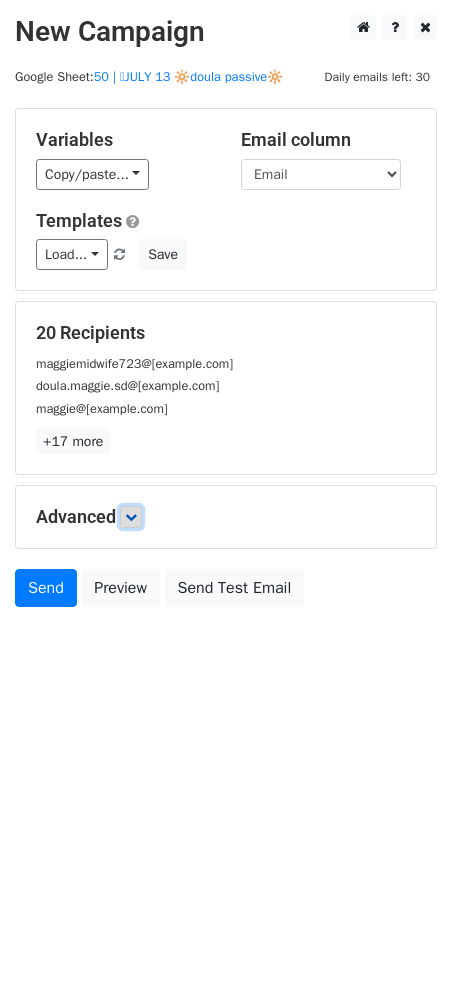 click at bounding box center (131, 517) 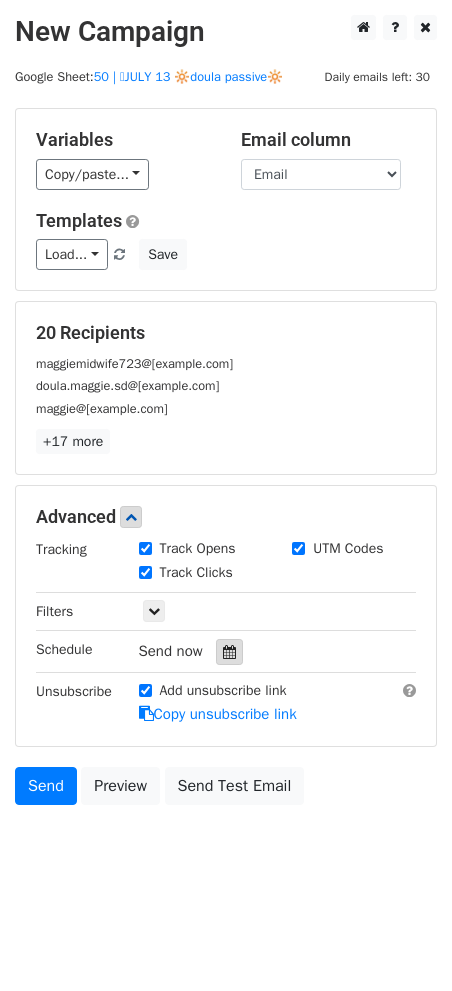 click at bounding box center [229, 652] 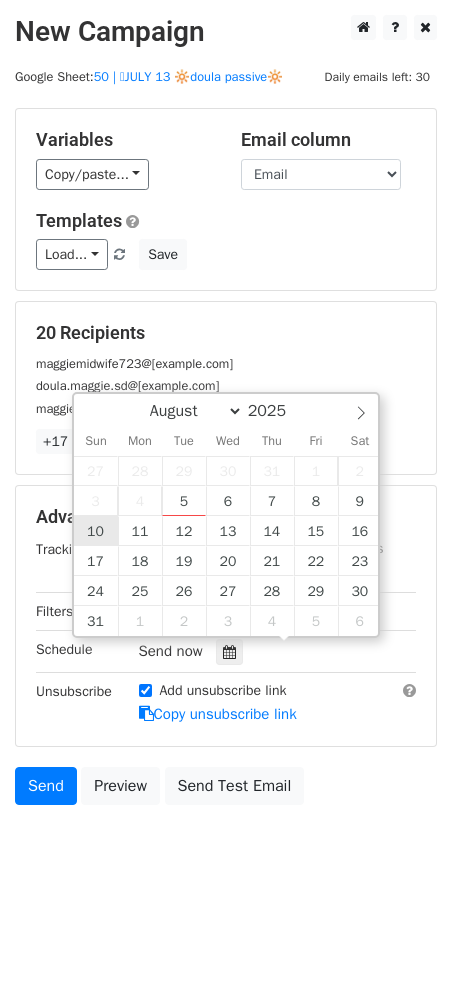 type on "2025-08-10 12:00" 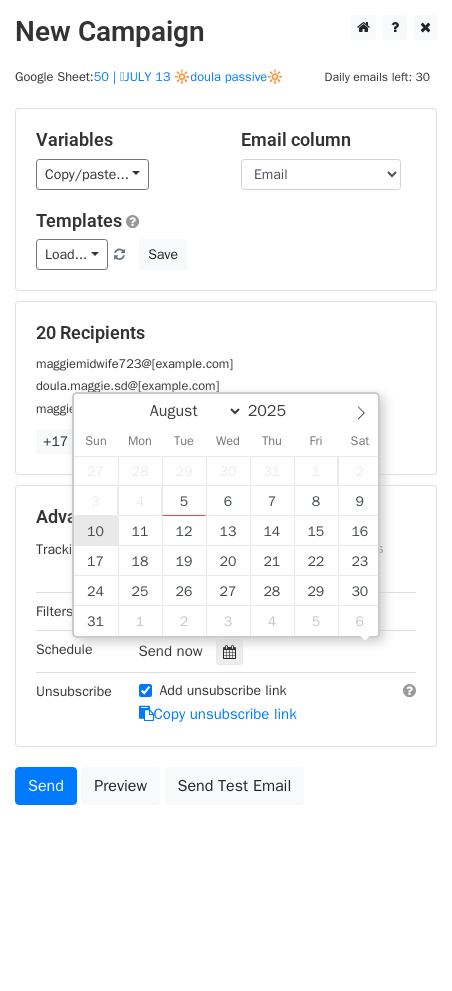 scroll, scrollTop: 0, scrollLeft: 0, axis: both 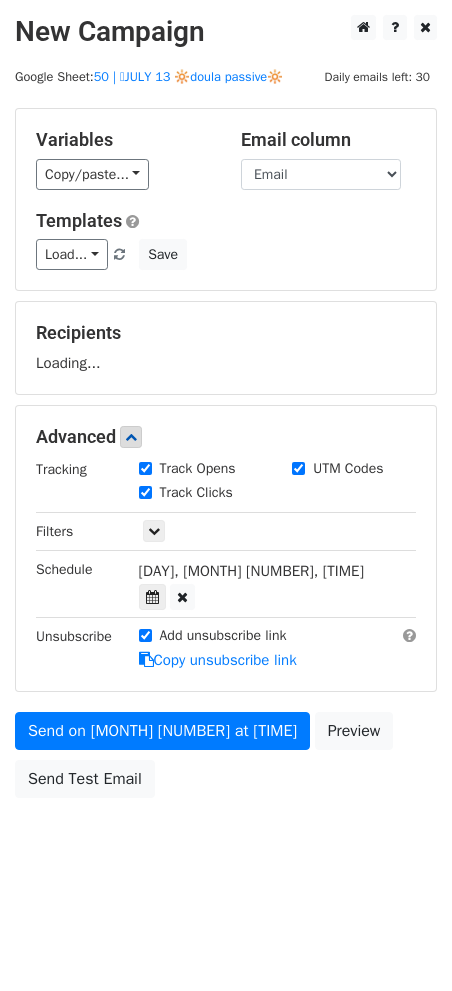 click on "Send on Aug 10 at 12:00pm
Preview
Send Test Email" at bounding box center (226, 760) 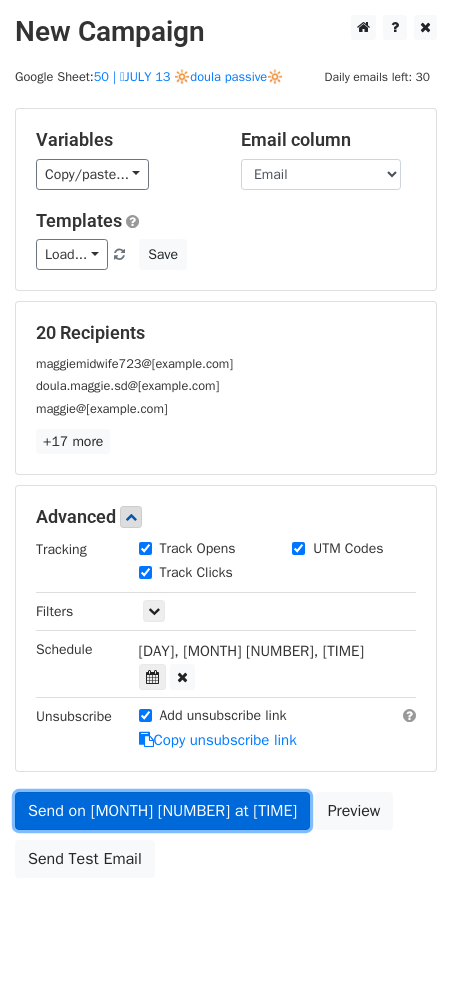 click on "Send on Aug 10 at 12:00pm" at bounding box center (162, 811) 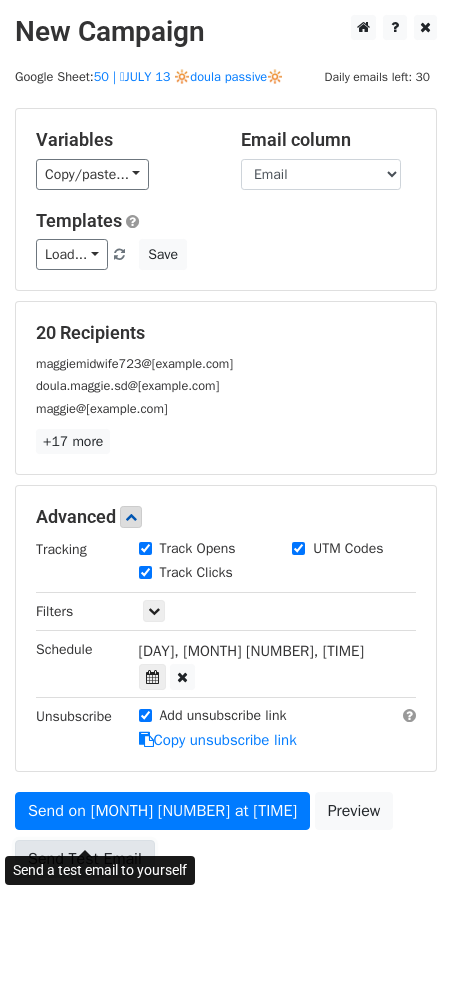 click on "Send Test Email" at bounding box center [85, 859] 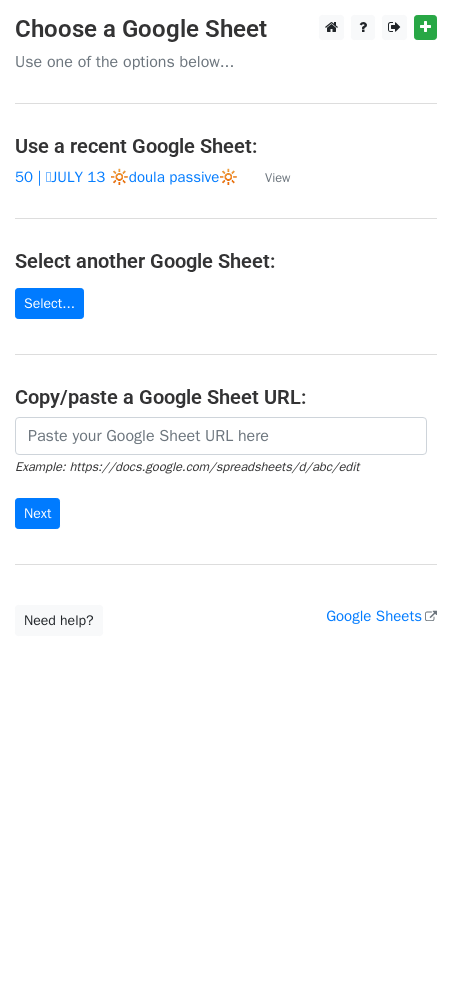 scroll, scrollTop: 0, scrollLeft: 0, axis: both 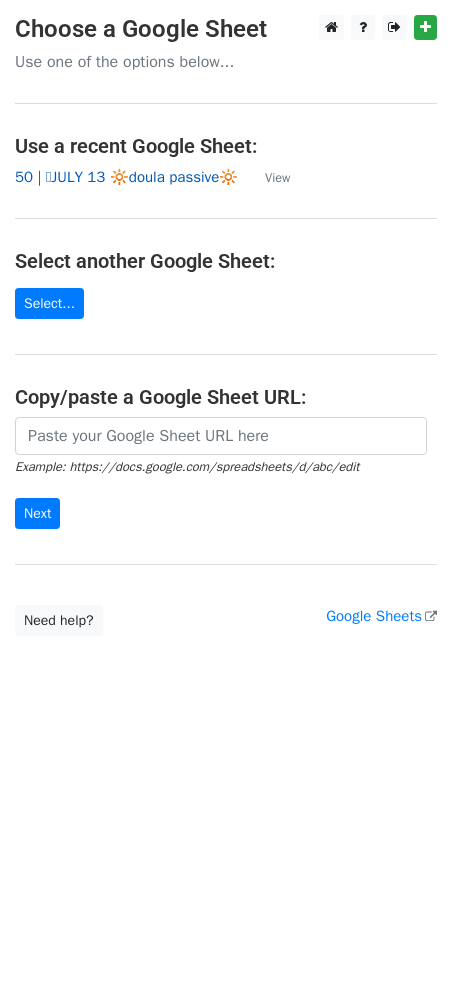 click on "50 | 🩵JULY 13 🔆doula passive🔆" at bounding box center (126, 177) 